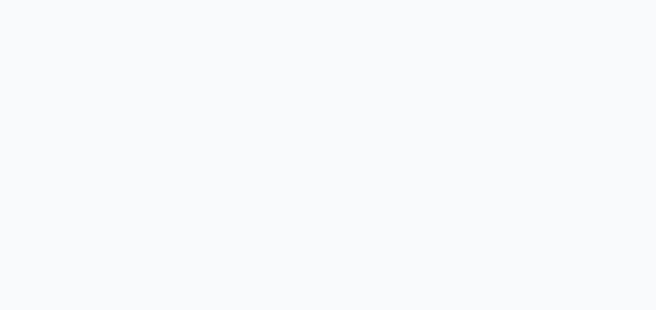 scroll, scrollTop: 0, scrollLeft: 0, axis: both 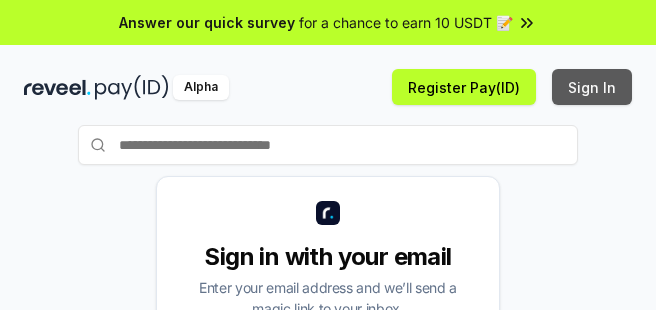 click on "Sign In" at bounding box center (592, 87) 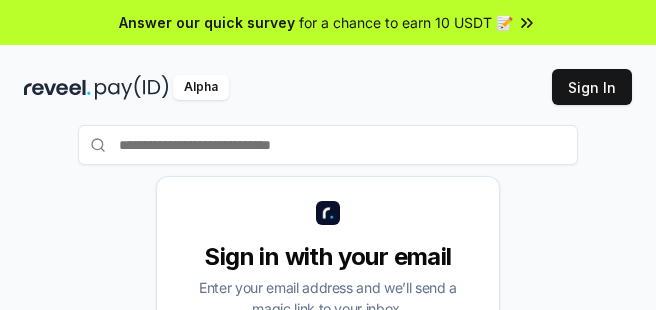 scroll, scrollTop: 0, scrollLeft: 0, axis: both 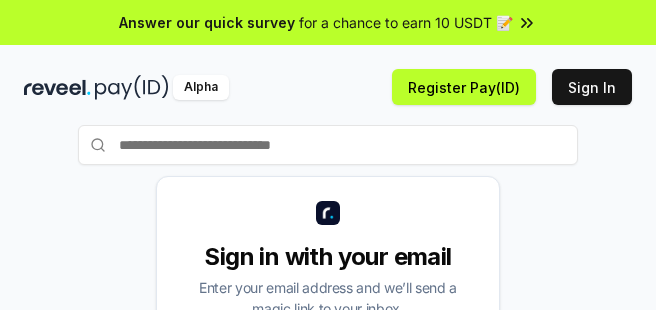 click on "Alpha Register Pay(ID) Sign In" at bounding box center [328, 87] 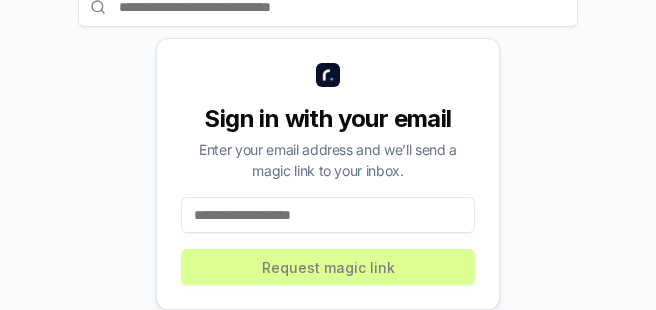click at bounding box center [328, 215] 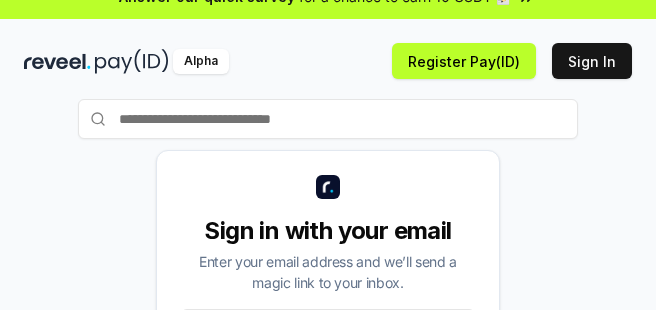 scroll, scrollTop: 0, scrollLeft: 0, axis: both 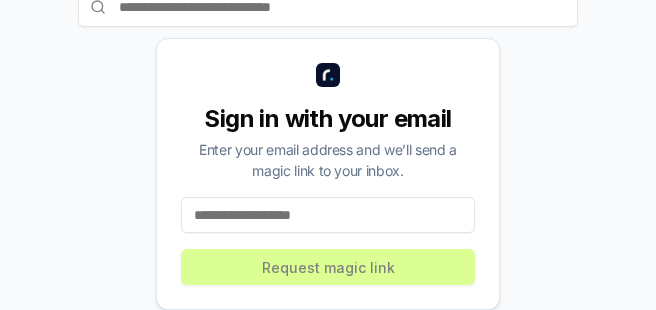 click at bounding box center [328, 215] 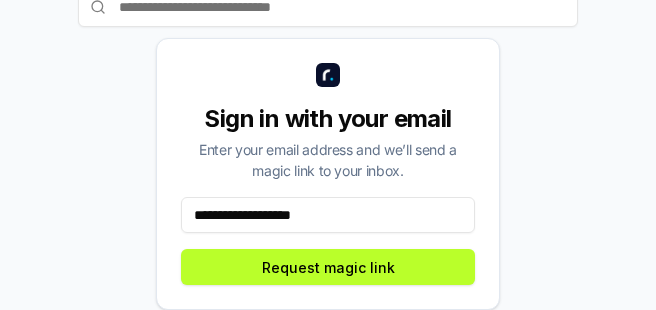 drag, startPoint x: 328, startPoint y: 217, endPoint x: 12, endPoint y: 217, distance: 316 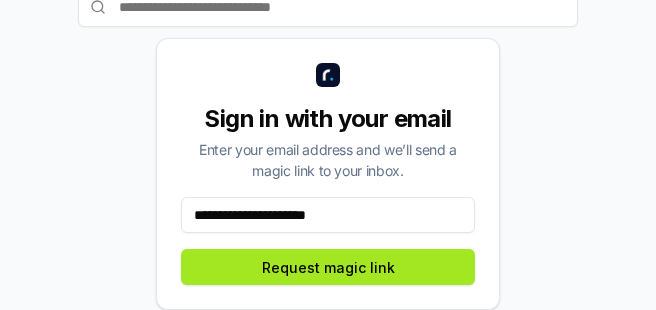 type on "**********" 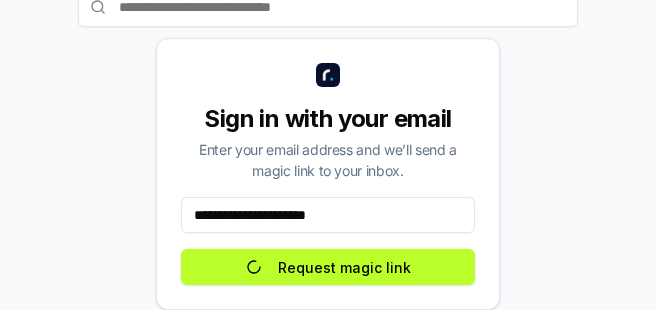 scroll, scrollTop: 132, scrollLeft: 0, axis: vertical 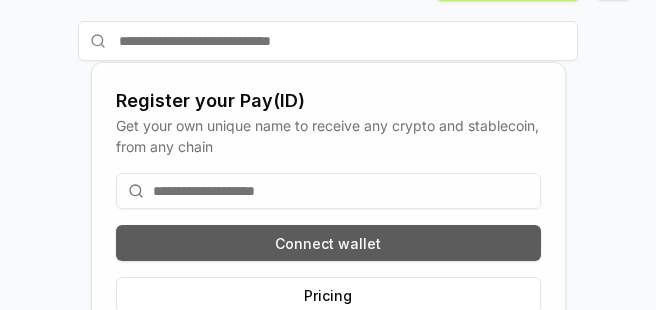 click on "Connect wallet" at bounding box center [328, 243] 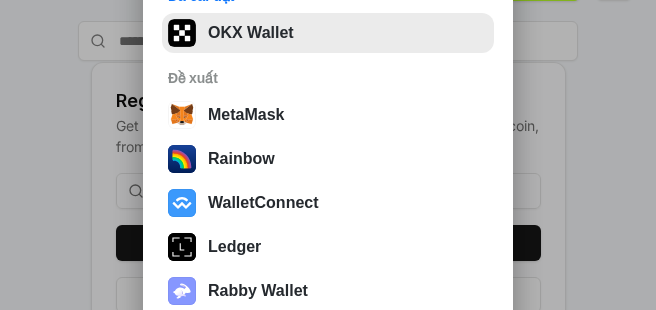 click on "OKX Wallet" at bounding box center [328, 33] 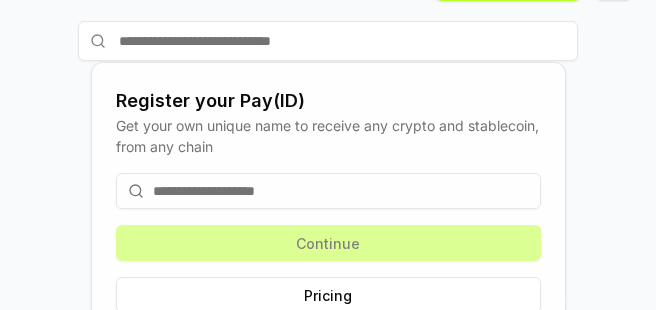 scroll, scrollTop: 150, scrollLeft: 0, axis: vertical 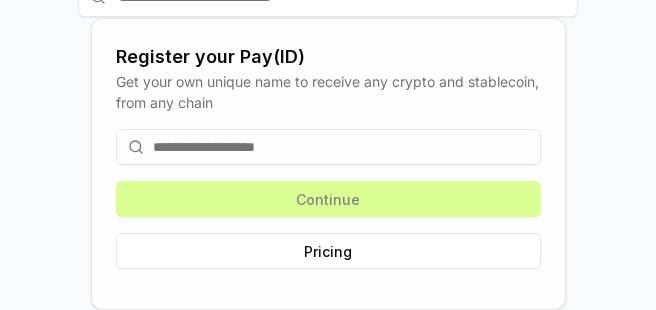 click at bounding box center [328, 147] 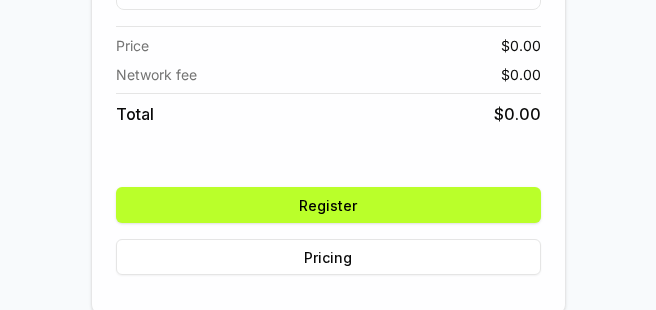 scroll, scrollTop: 278, scrollLeft: 0, axis: vertical 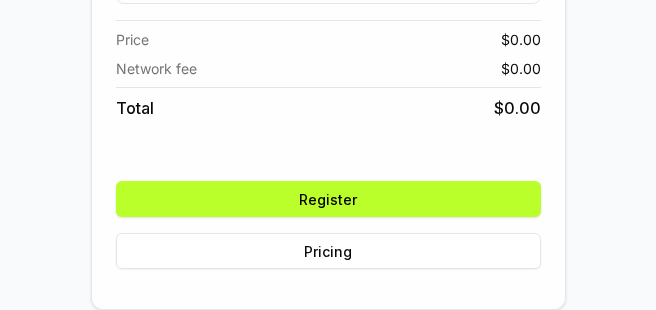 type on "**********" 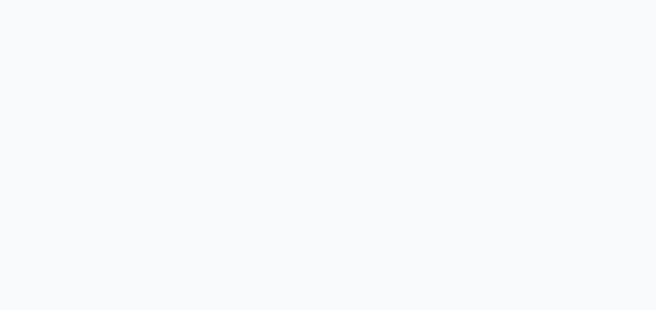 scroll, scrollTop: 0, scrollLeft: 0, axis: both 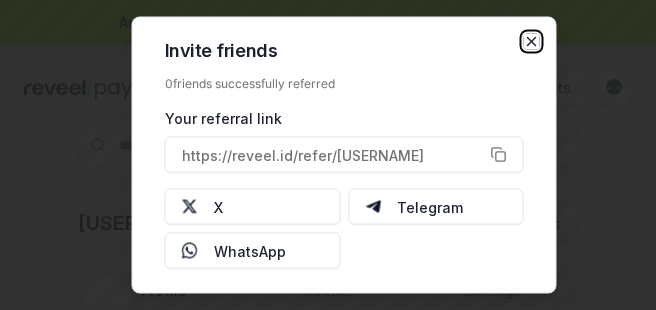 click 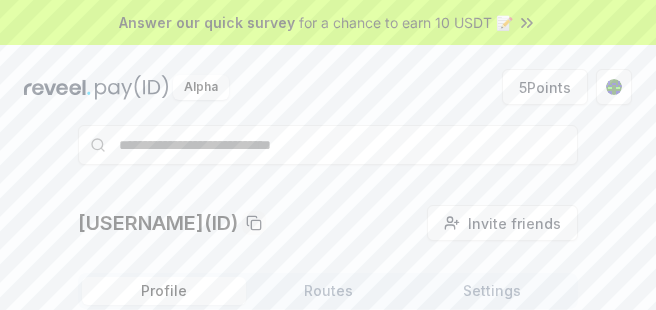 click on "[USERNAME](ID) Invite friends Invite Profile Routes Settings [USERNAME] (ID) [EMAIL] Get Paid Activity Make your first transaction Get paid by sharing your Pay(ID)" at bounding box center [328, 292] 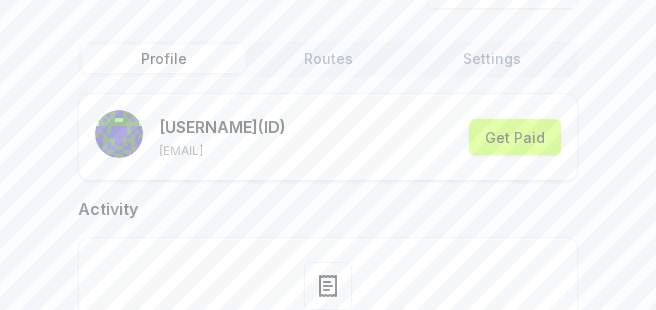 scroll, scrollTop: 200, scrollLeft: 0, axis: vertical 